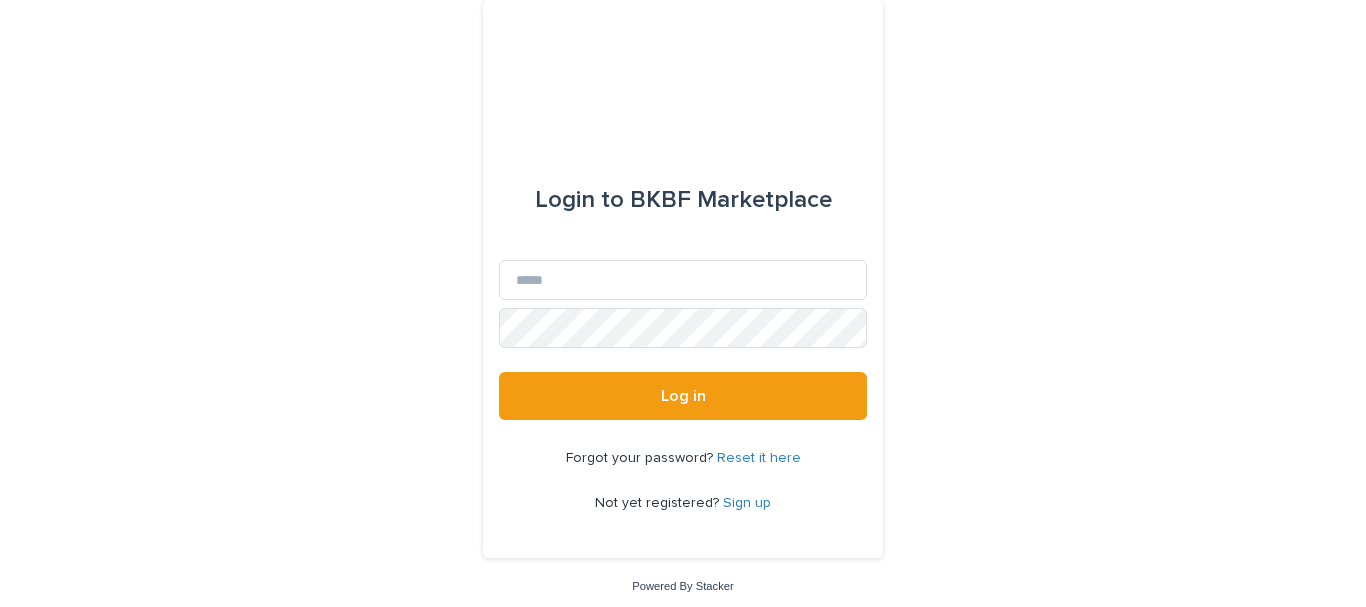scroll, scrollTop: 0, scrollLeft: 0, axis: both 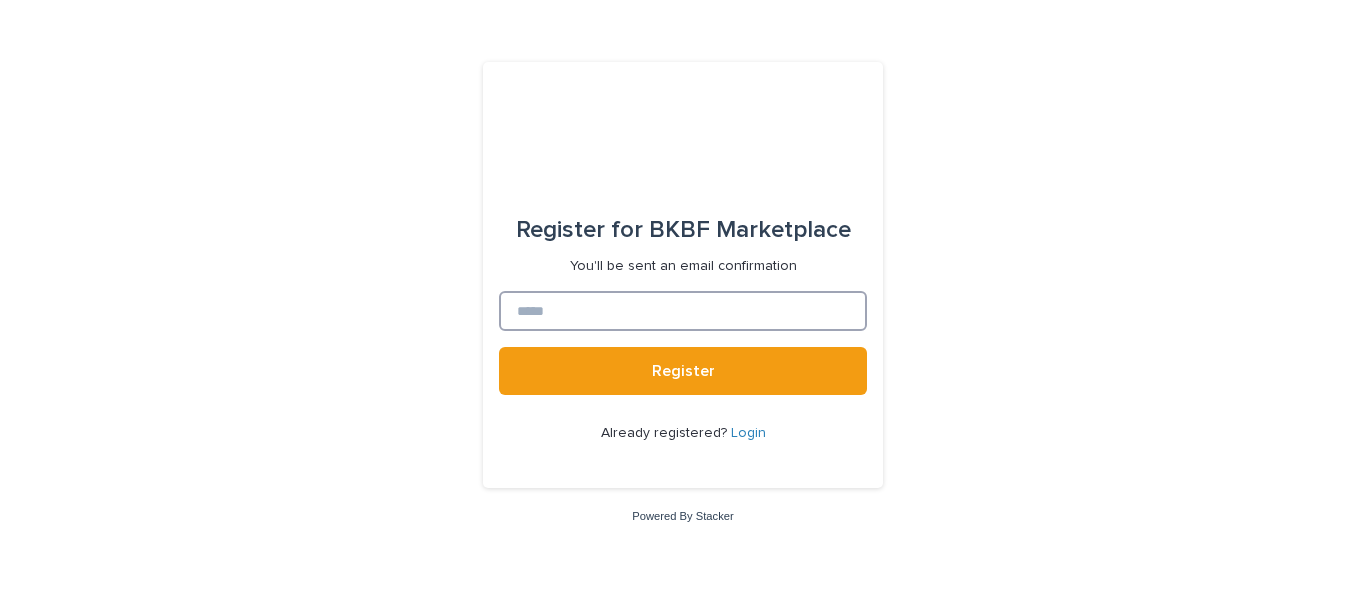 click at bounding box center [683, 311] 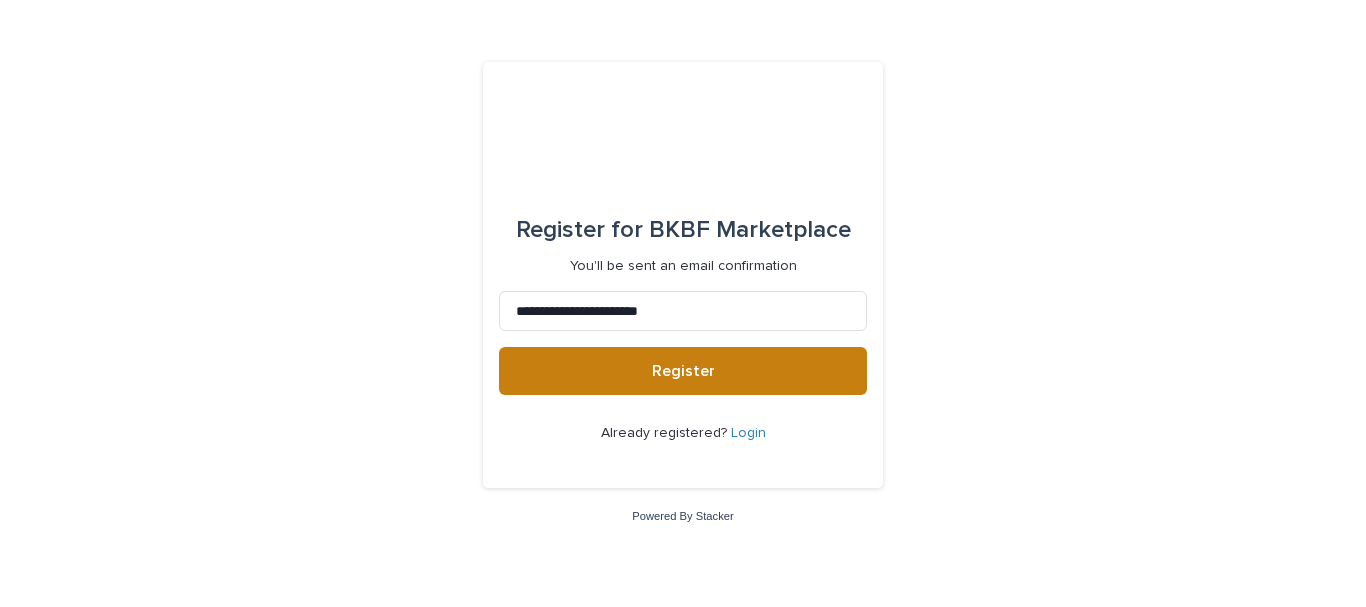 click on "Register" at bounding box center (683, 371) 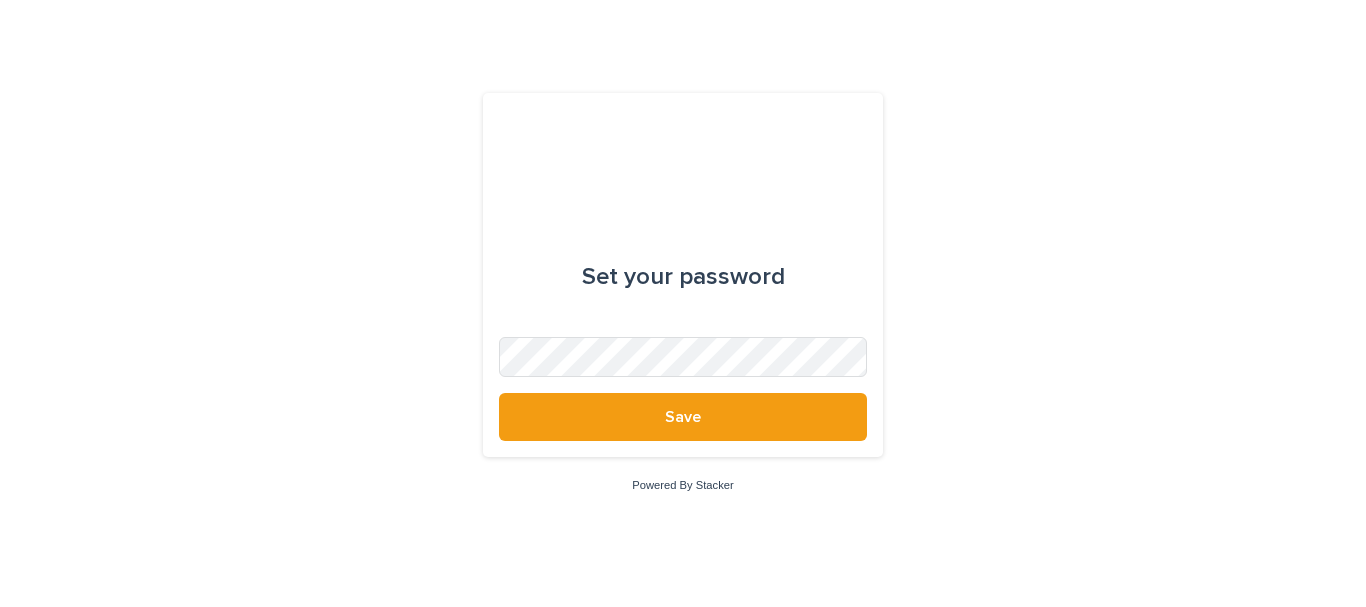 scroll, scrollTop: 0, scrollLeft: 0, axis: both 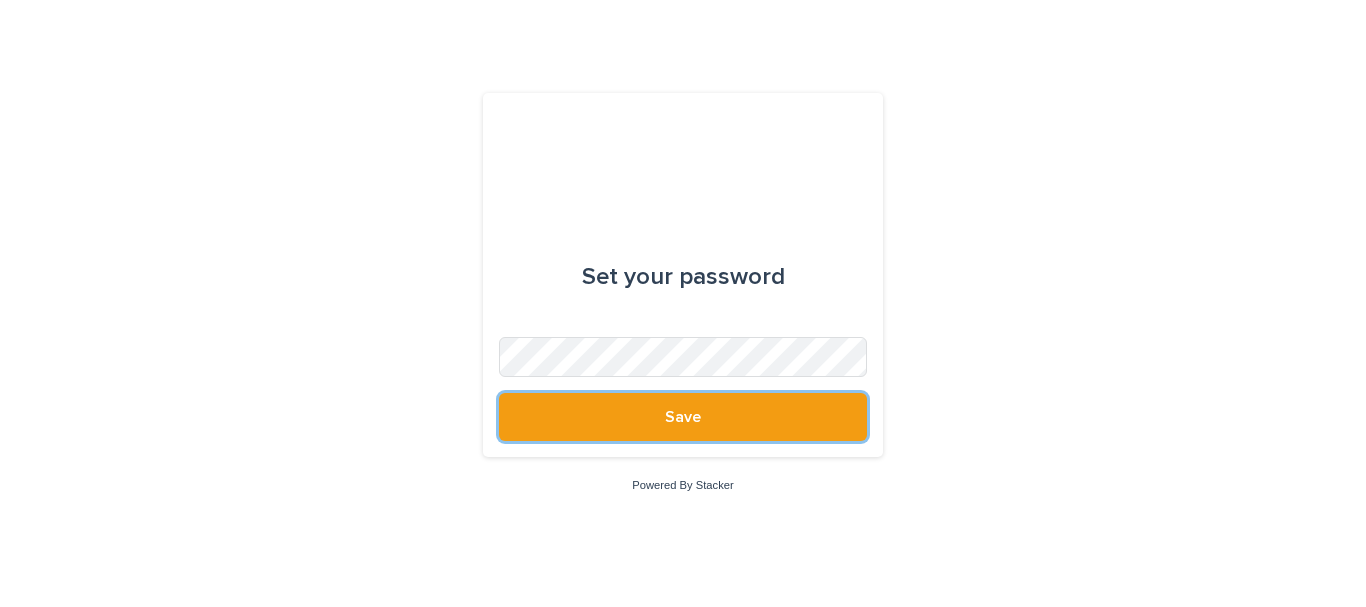 type 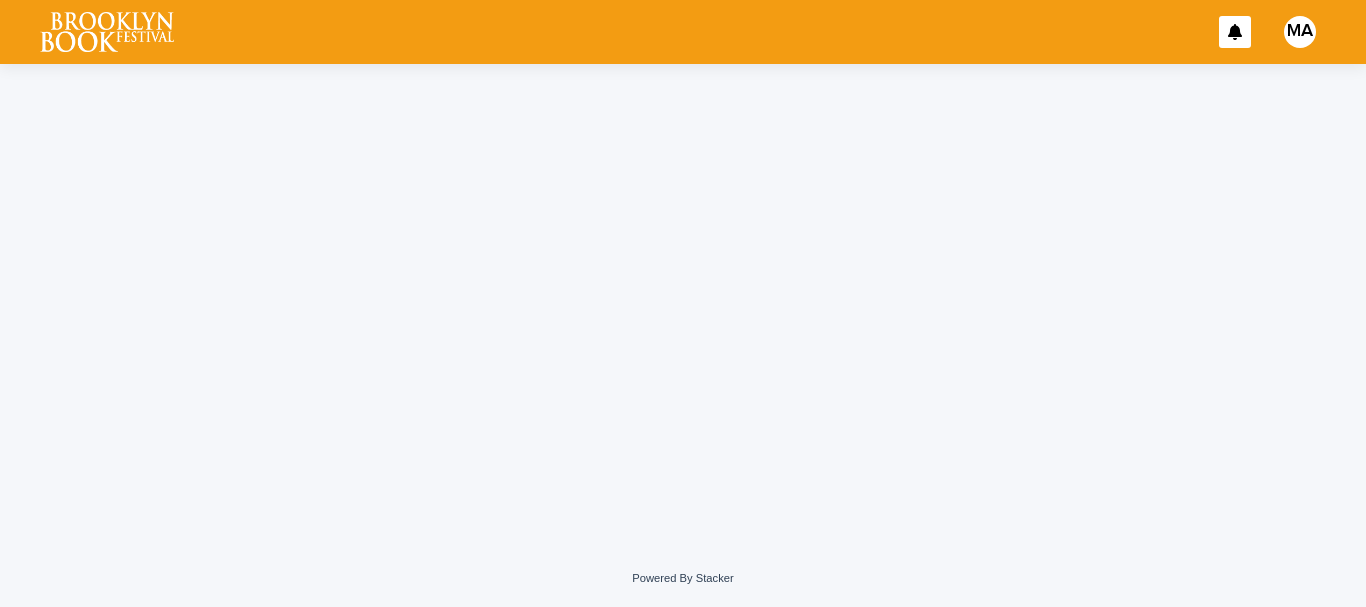 scroll, scrollTop: 0, scrollLeft: 0, axis: both 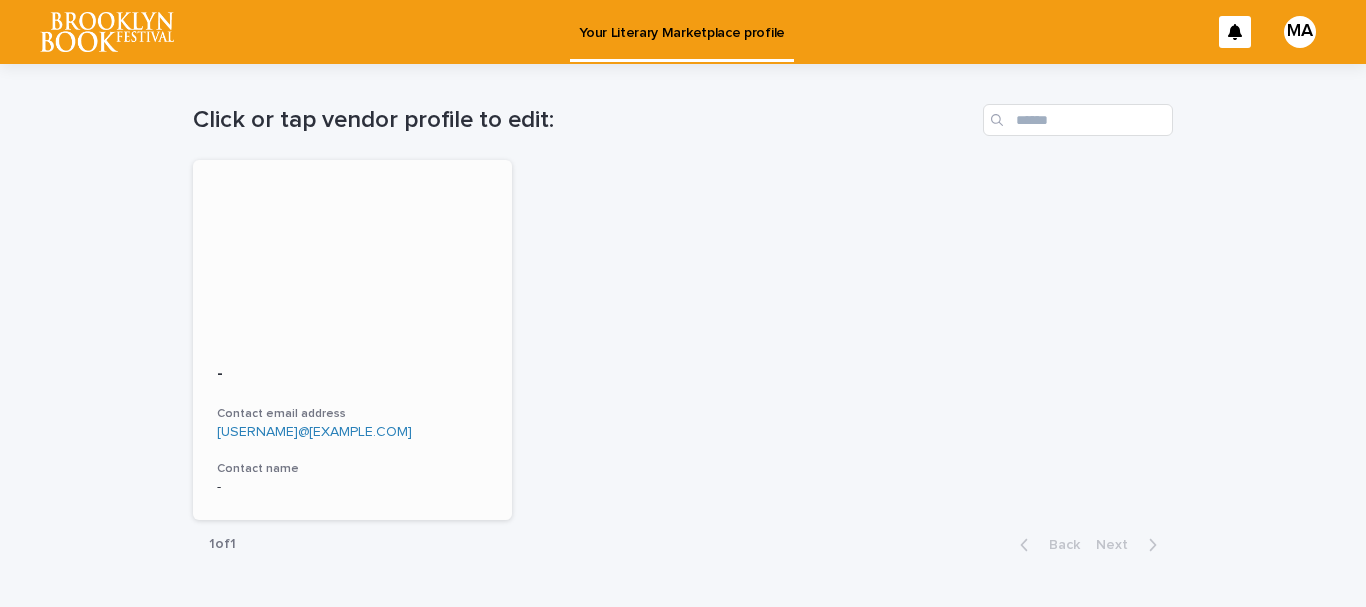 click at bounding box center (352, 250) 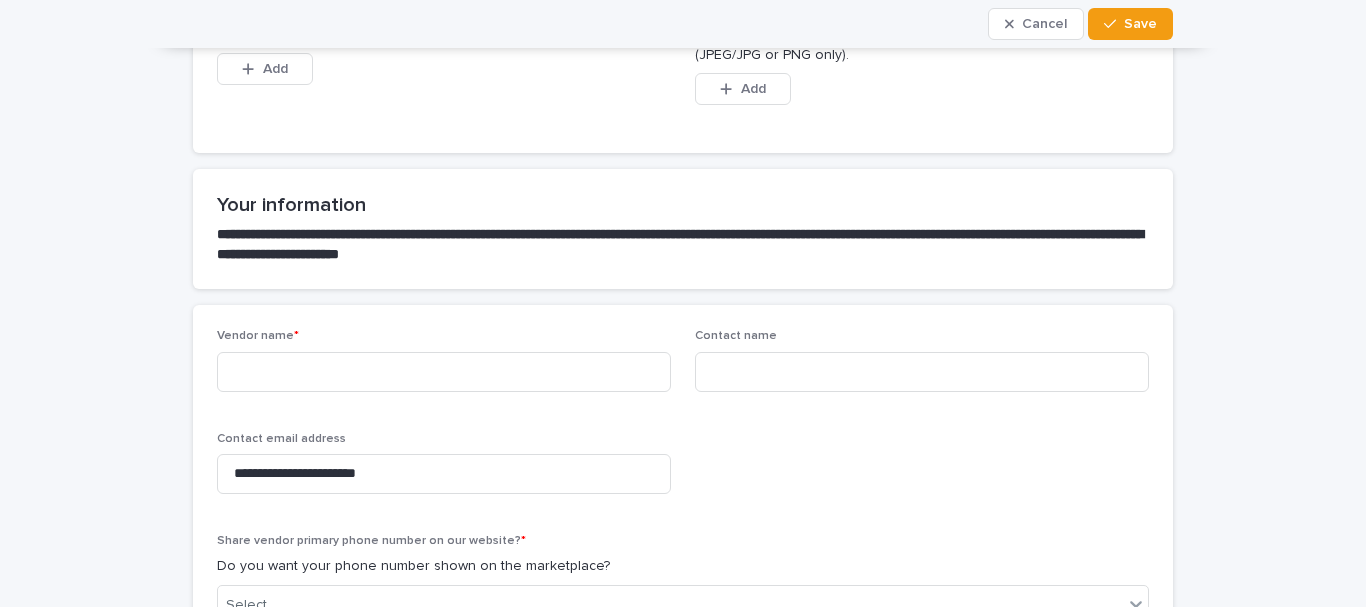 scroll, scrollTop: 500, scrollLeft: 0, axis: vertical 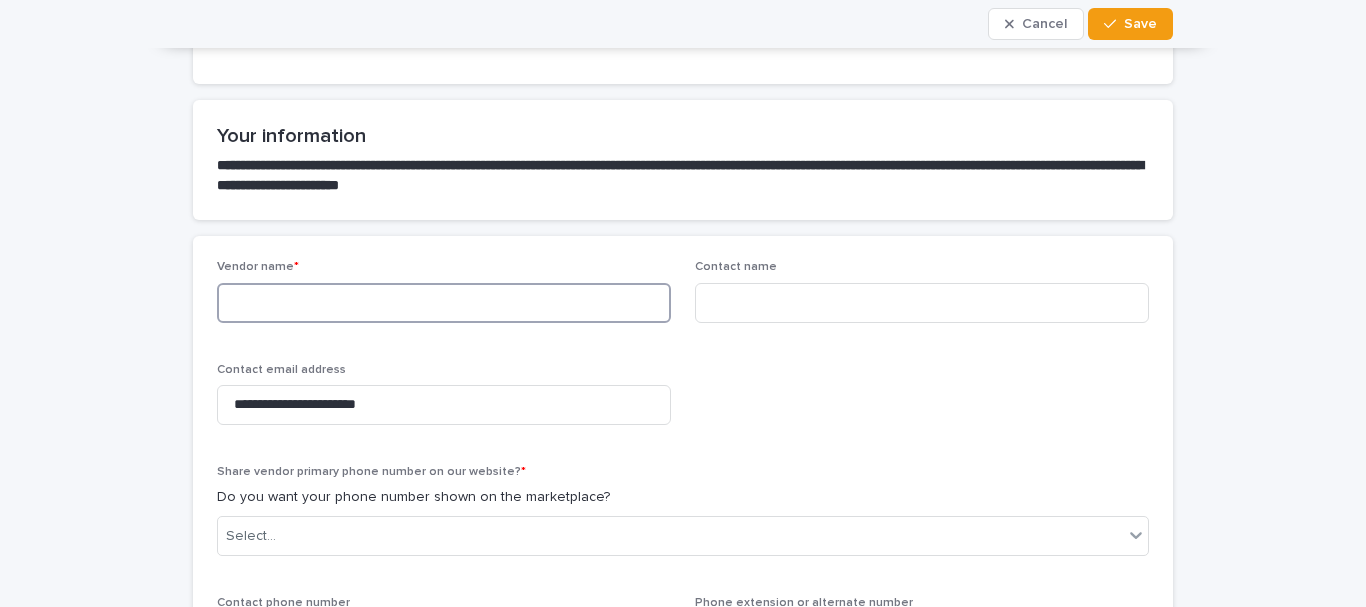 click at bounding box center [444, 303] 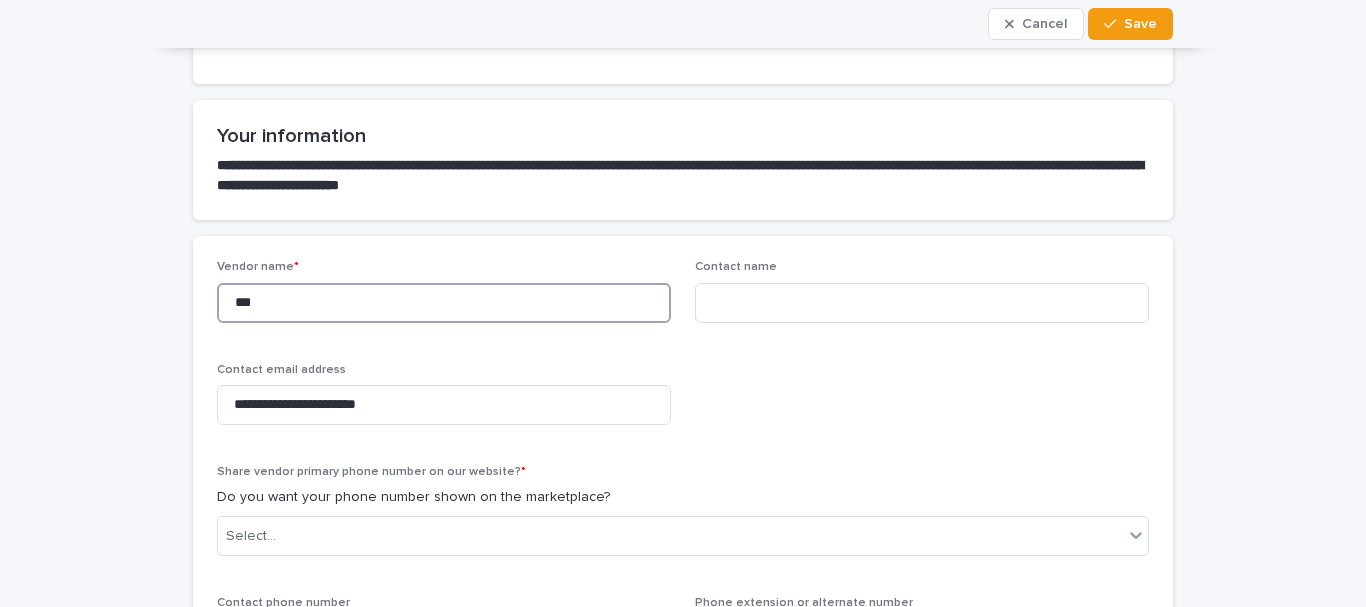 type on "****" 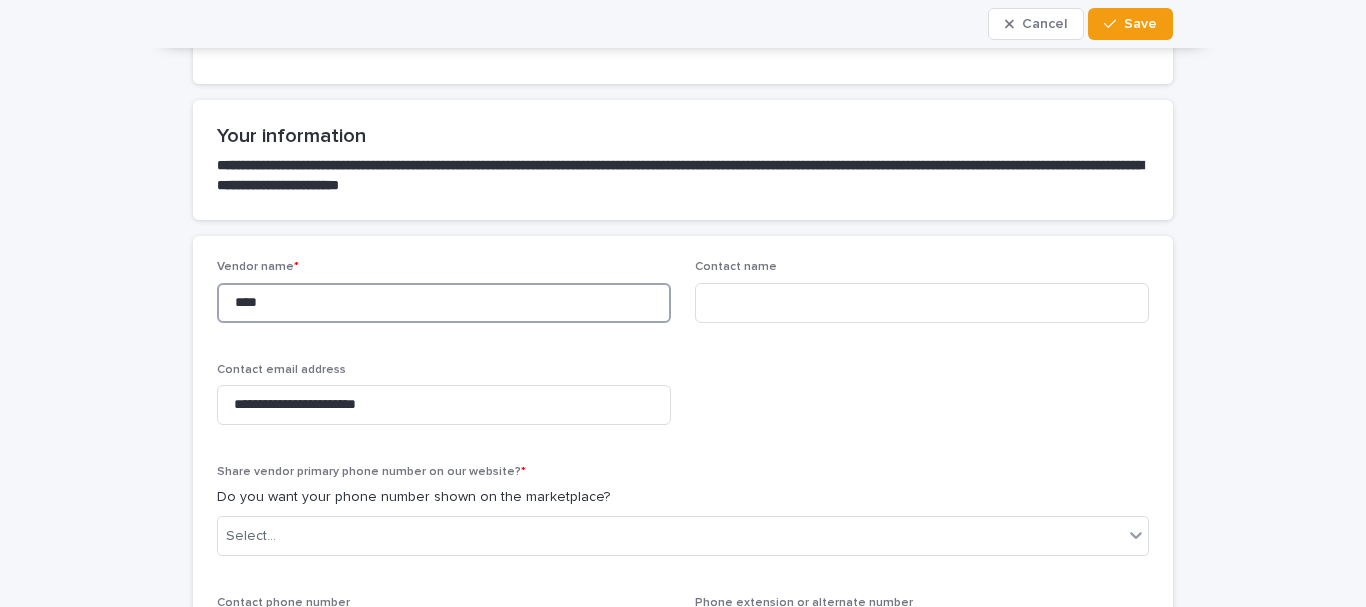 type on "*" 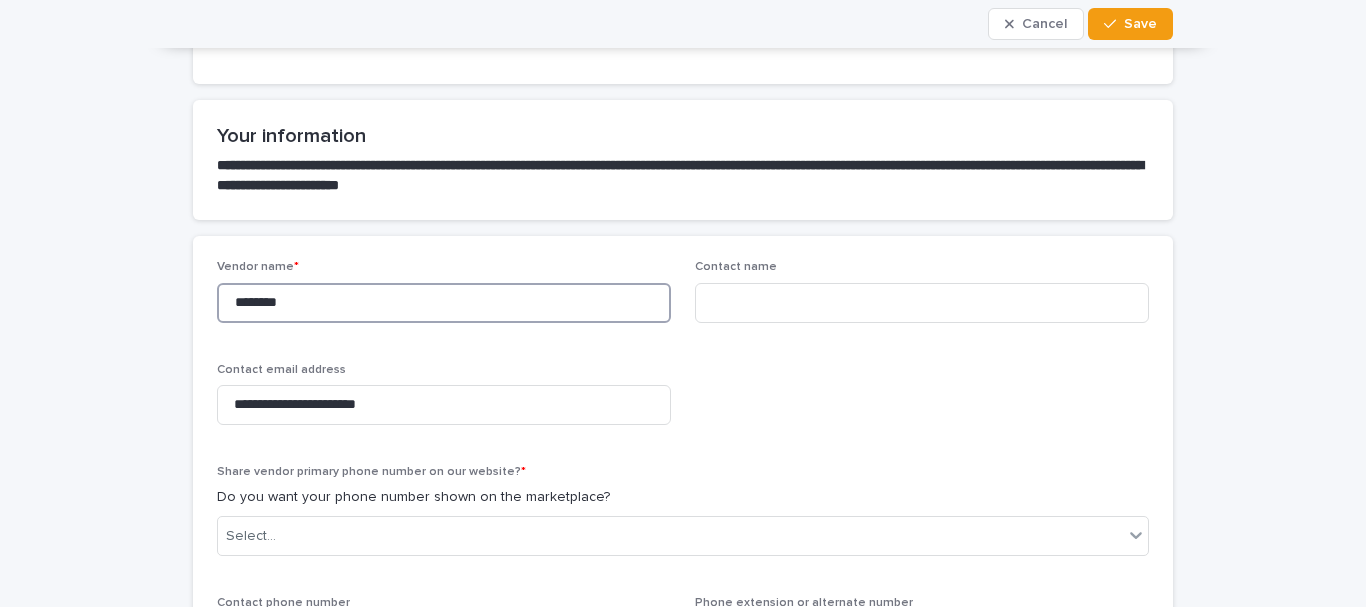 type on "********" 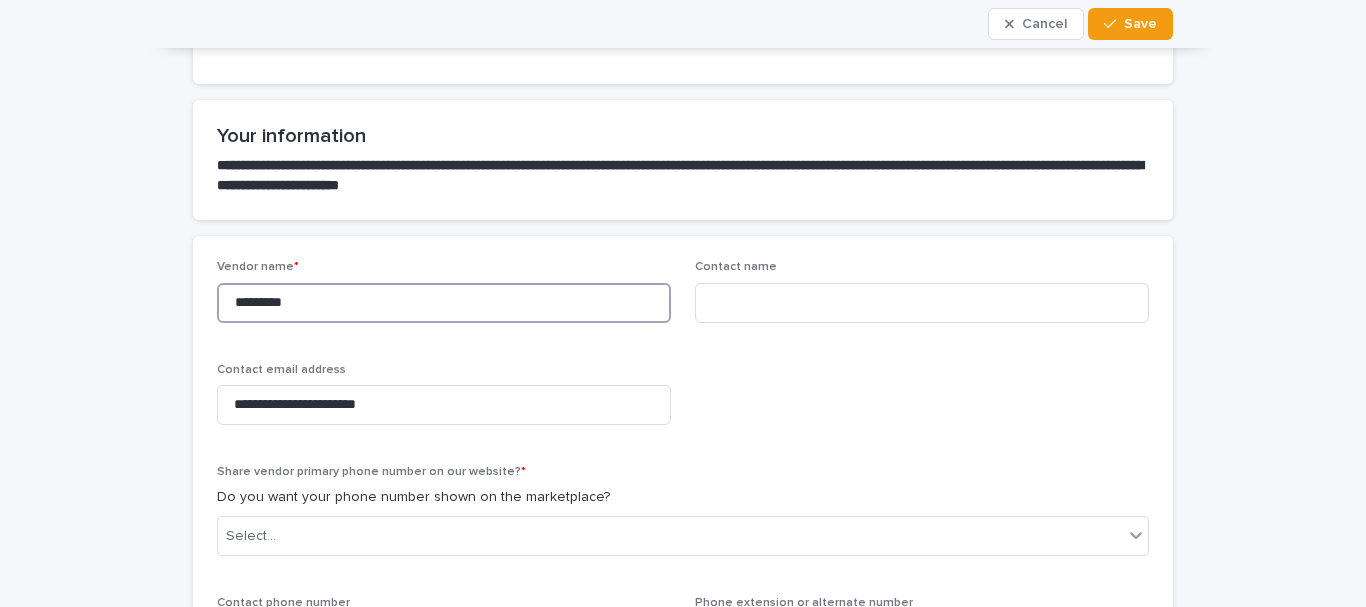 type on "********" 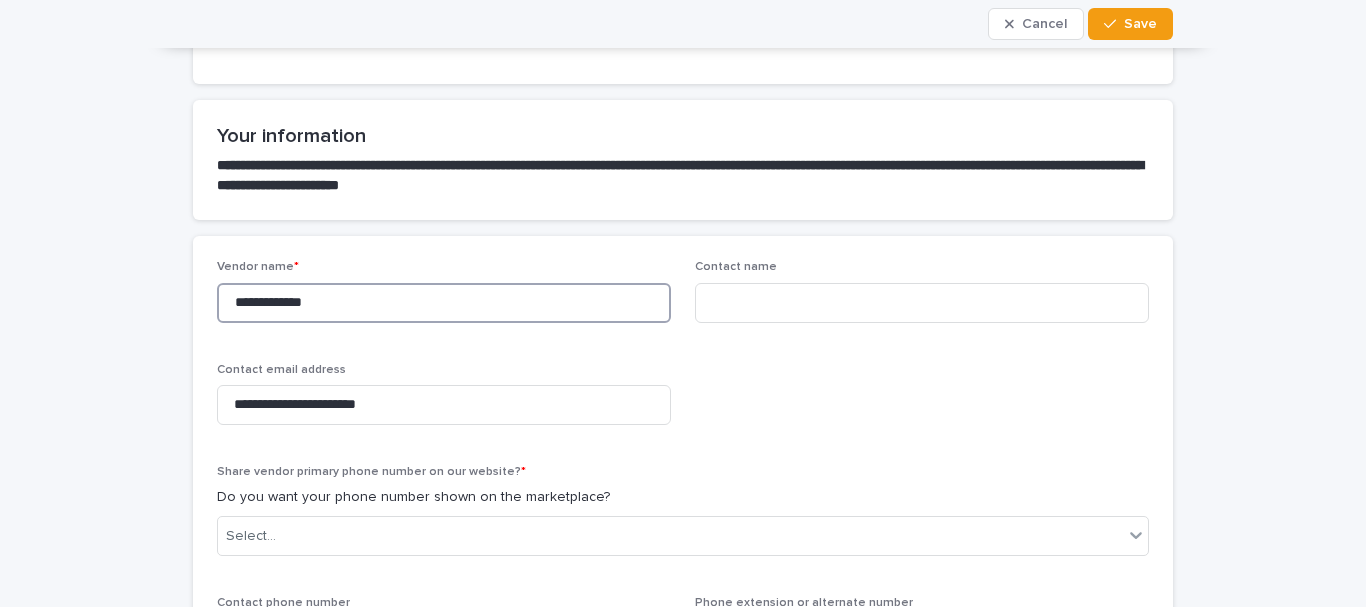 type on "**********" 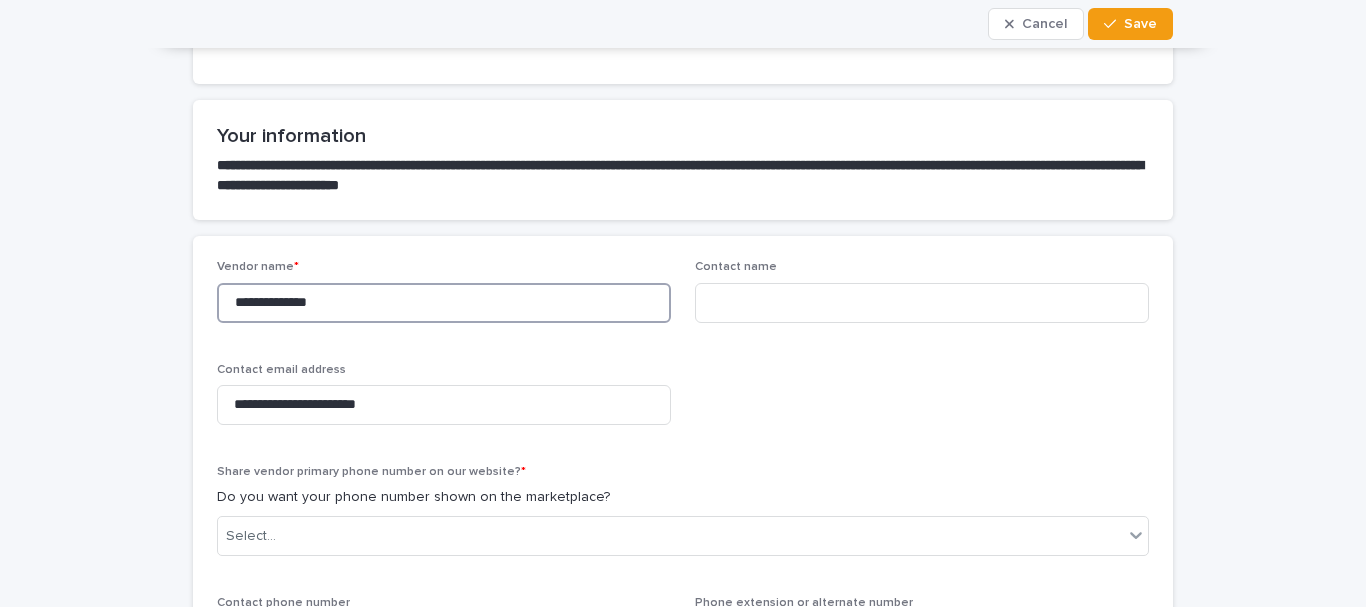 type on "**********" 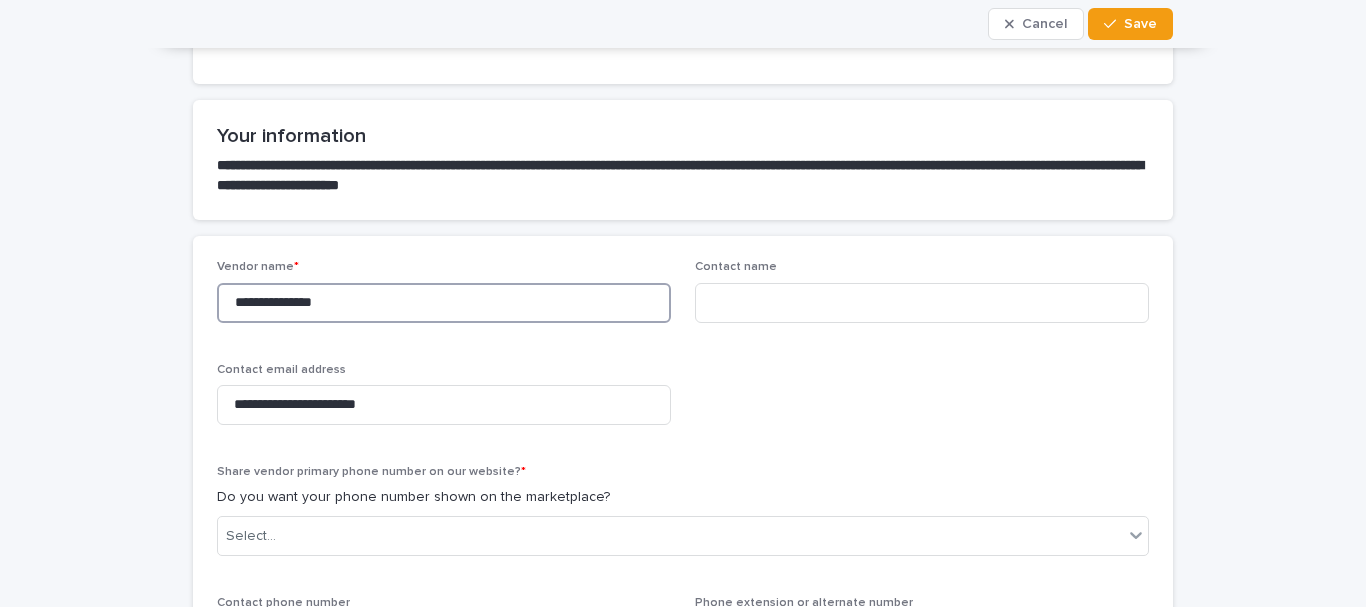 type on "**********" 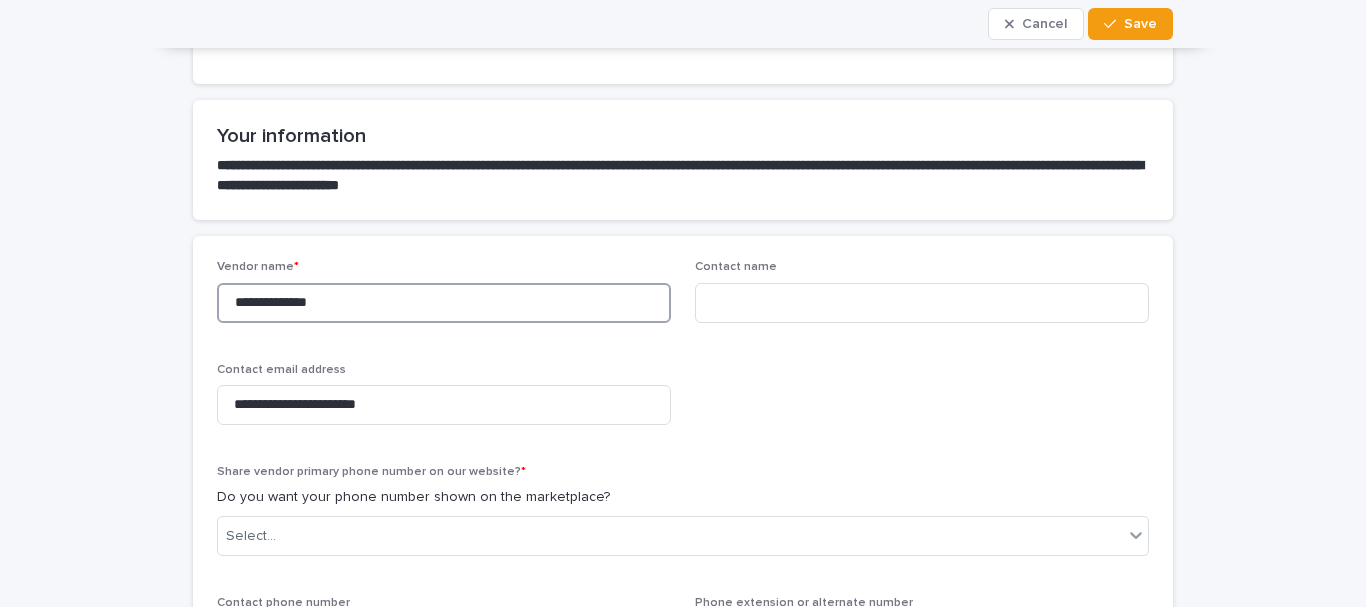 type on "**********" 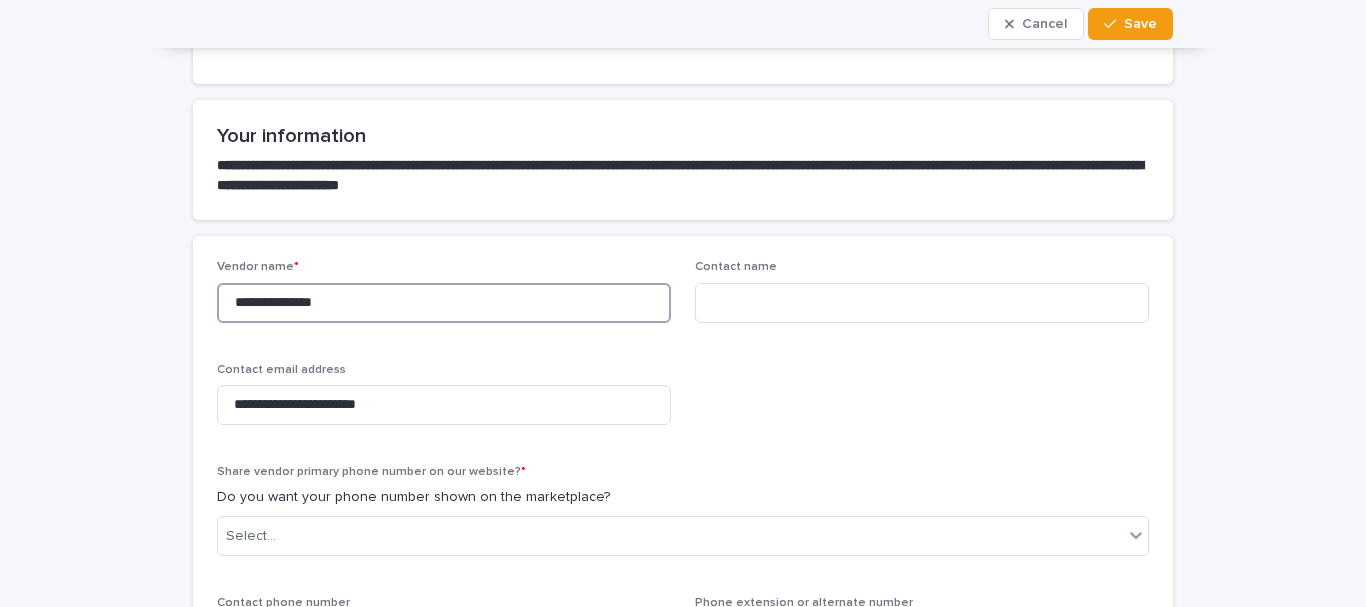 type on "**********" 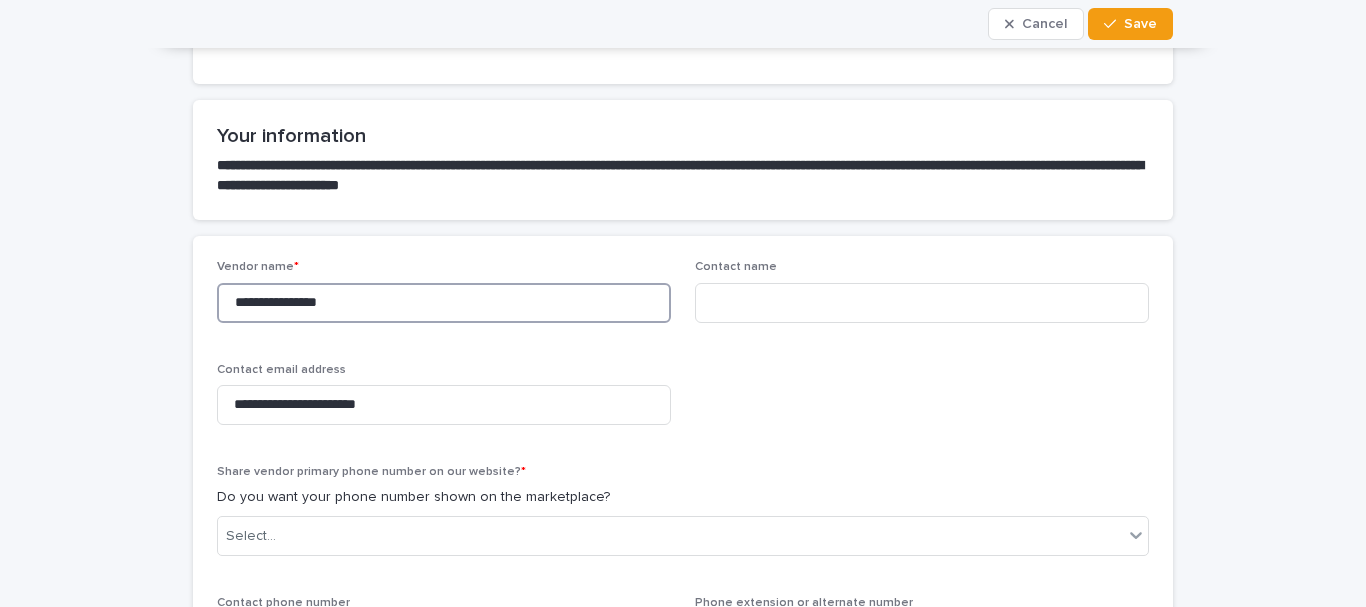 type on "**********" 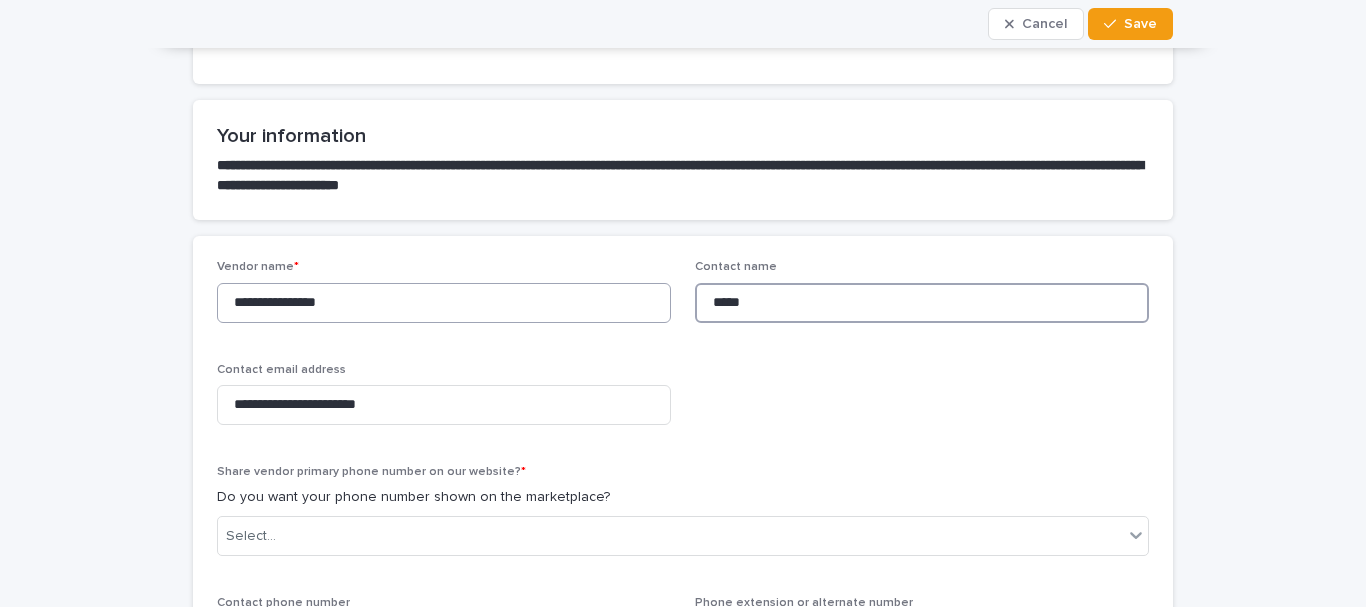 type on "**********" 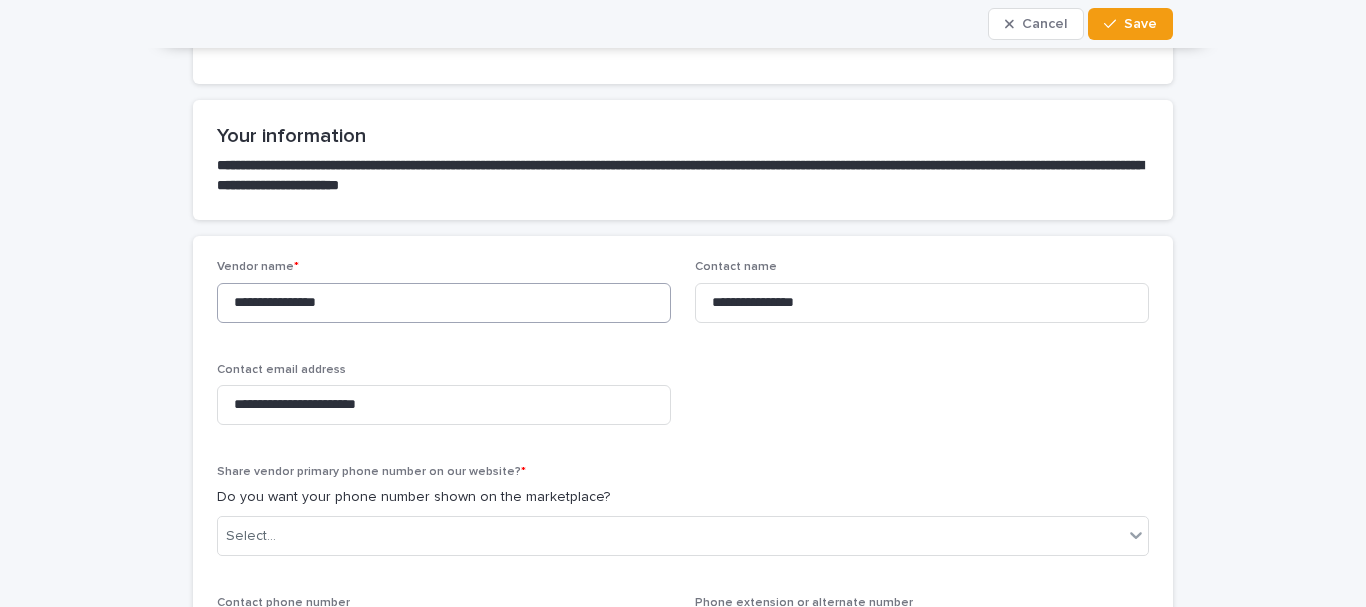 type on "**********" 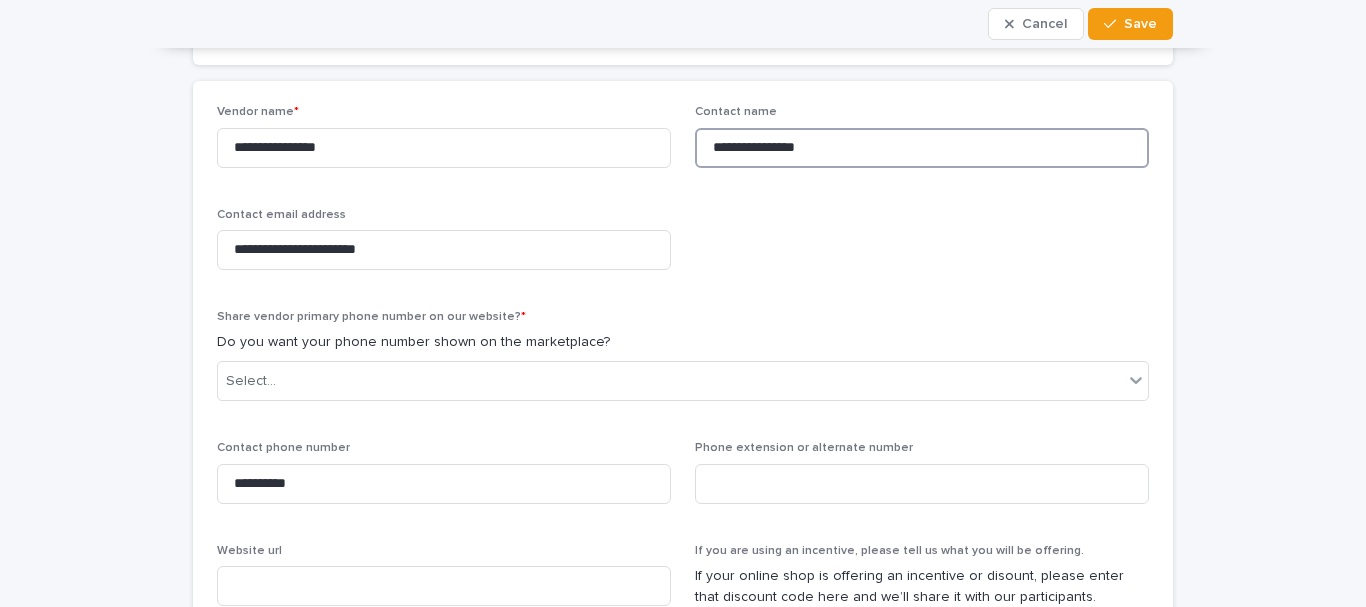 scroll, scrollTop: 700, scrollLeft: 0, axis: vertical 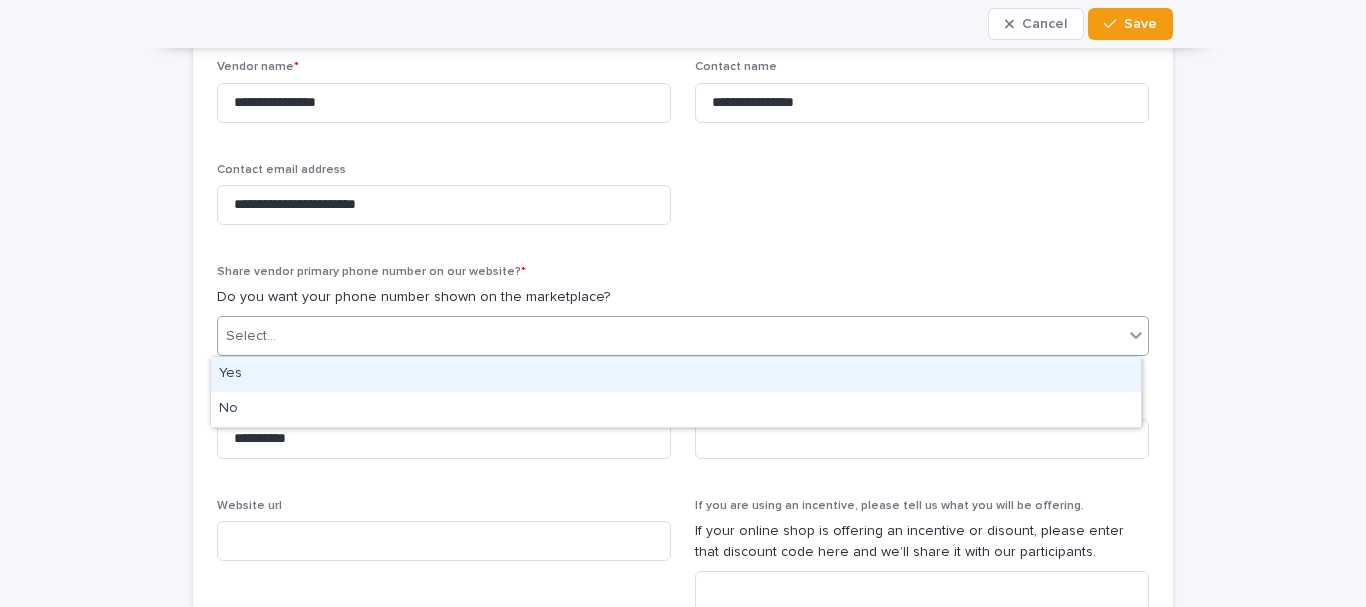 click on "Select..." at bounding box center [670, 336] 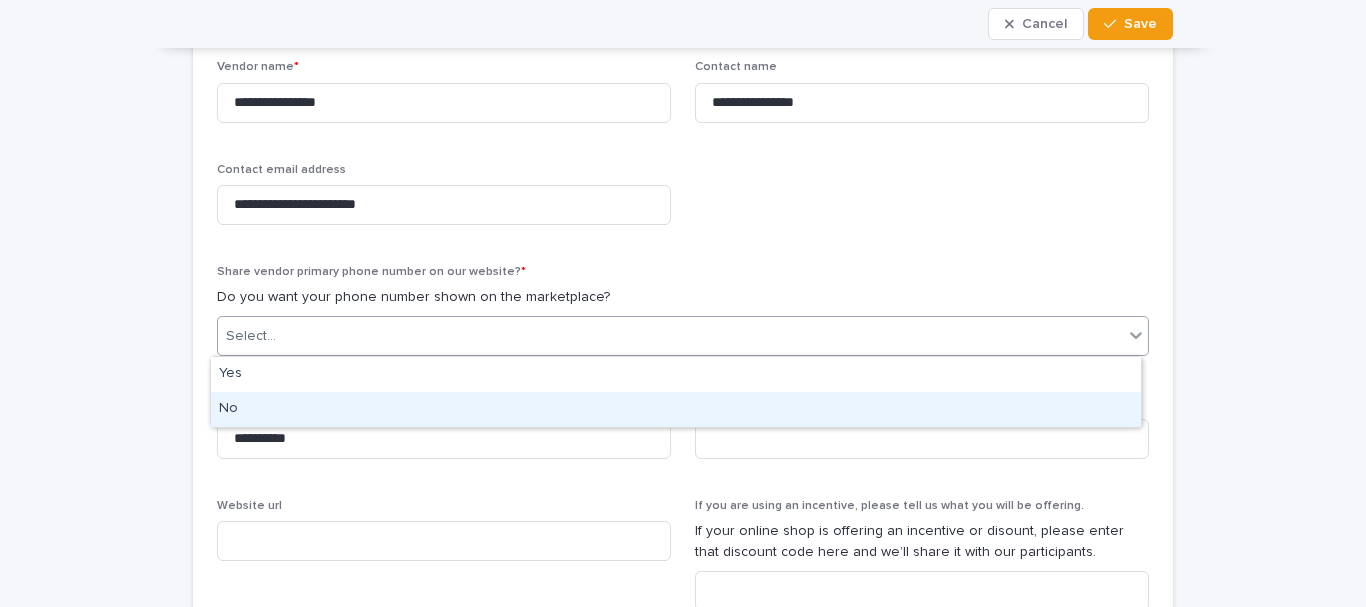 click on "No" at bounding box center (676, 409) 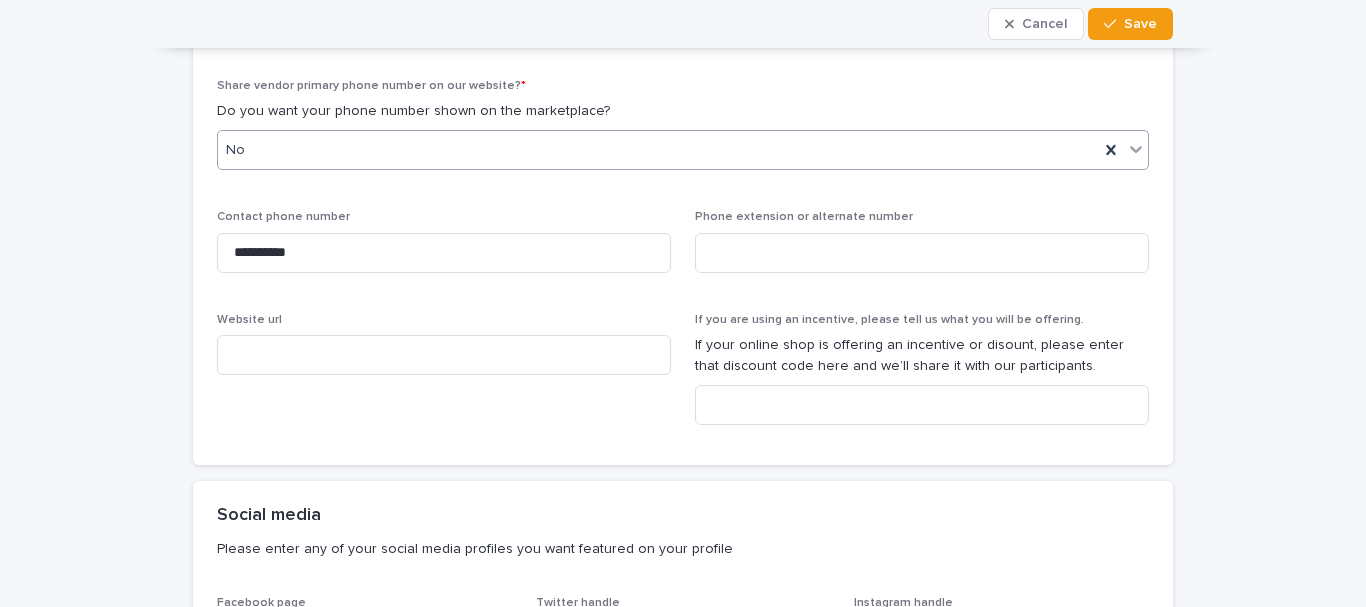 scroll, scrollTop: 900, scrollLeft: 0, axis: vertical 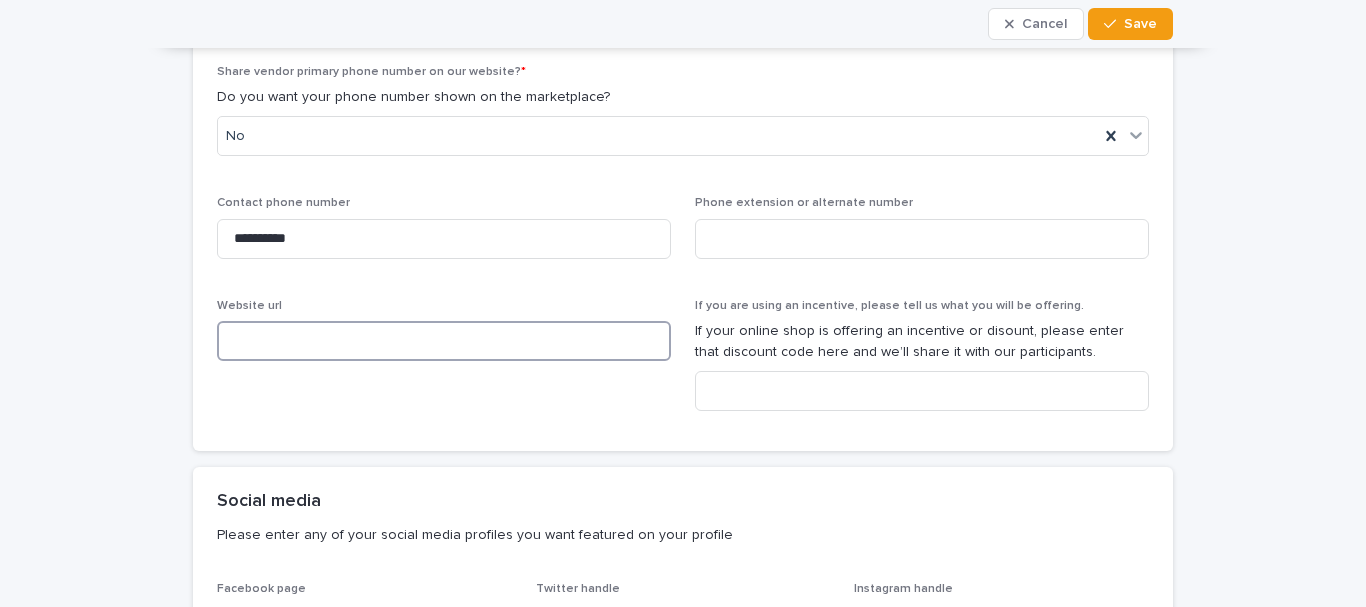 click at bounding box center (444, 341) 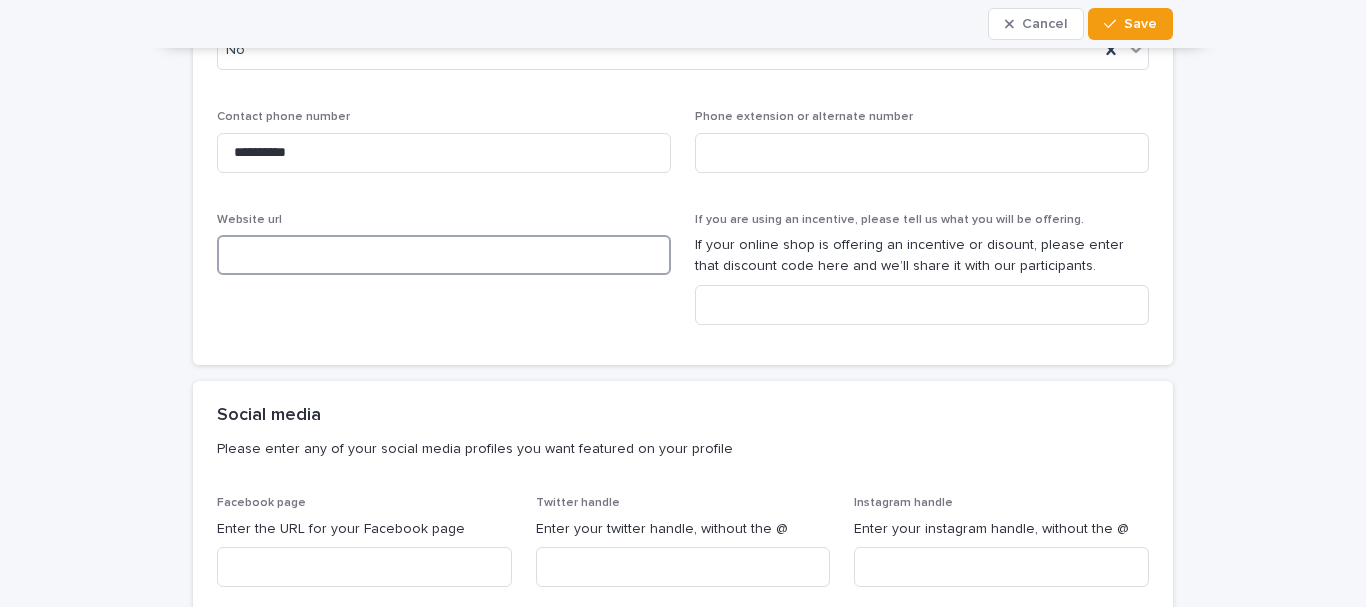 scroll, scrollTop: 991, scrollLeft: 0, axis: vertical 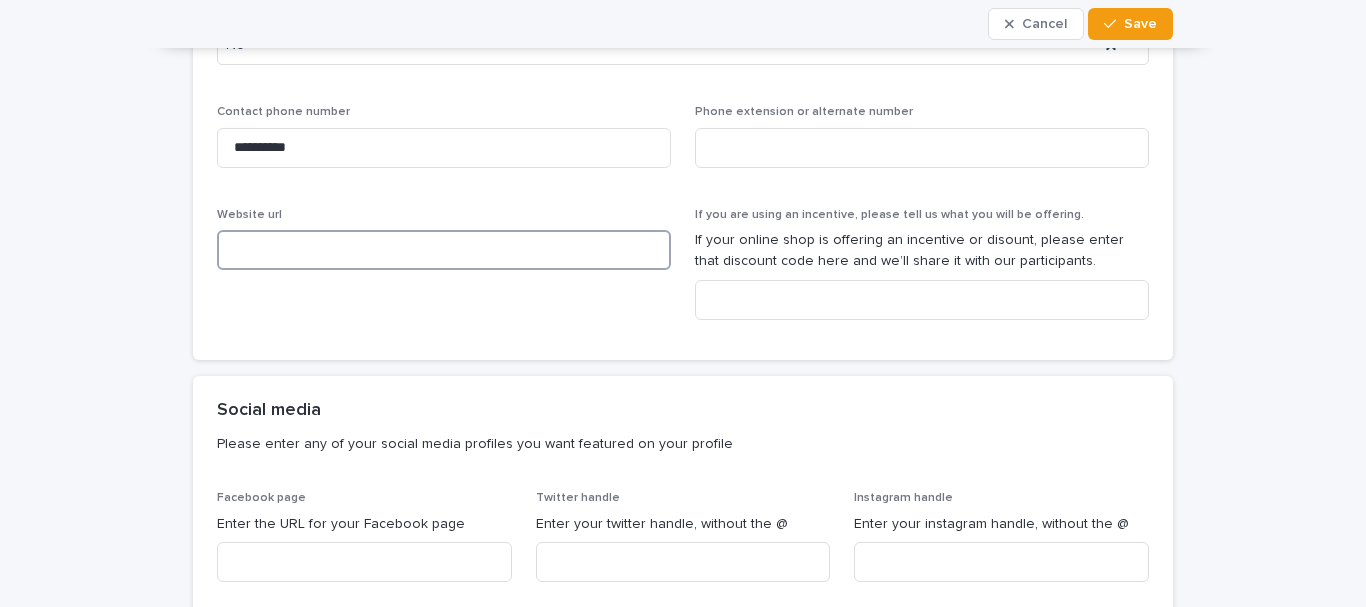 paste on "**********" 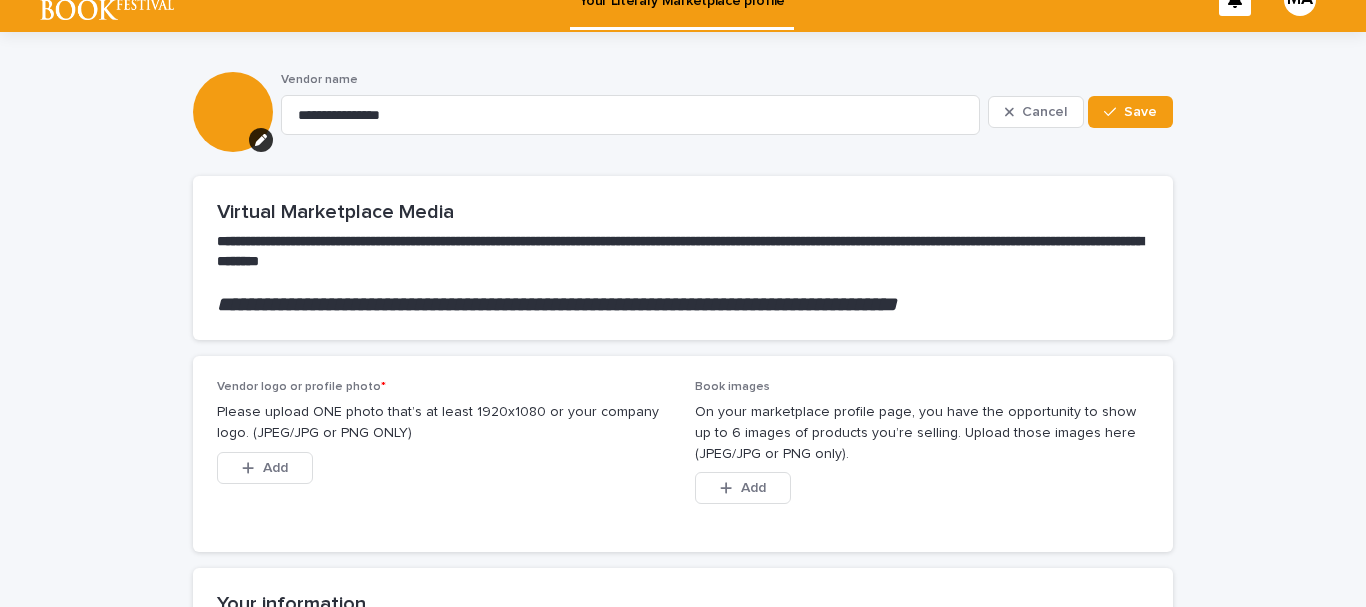 scroll, scrollTop: 0, scrollLeft: 0, axis: both 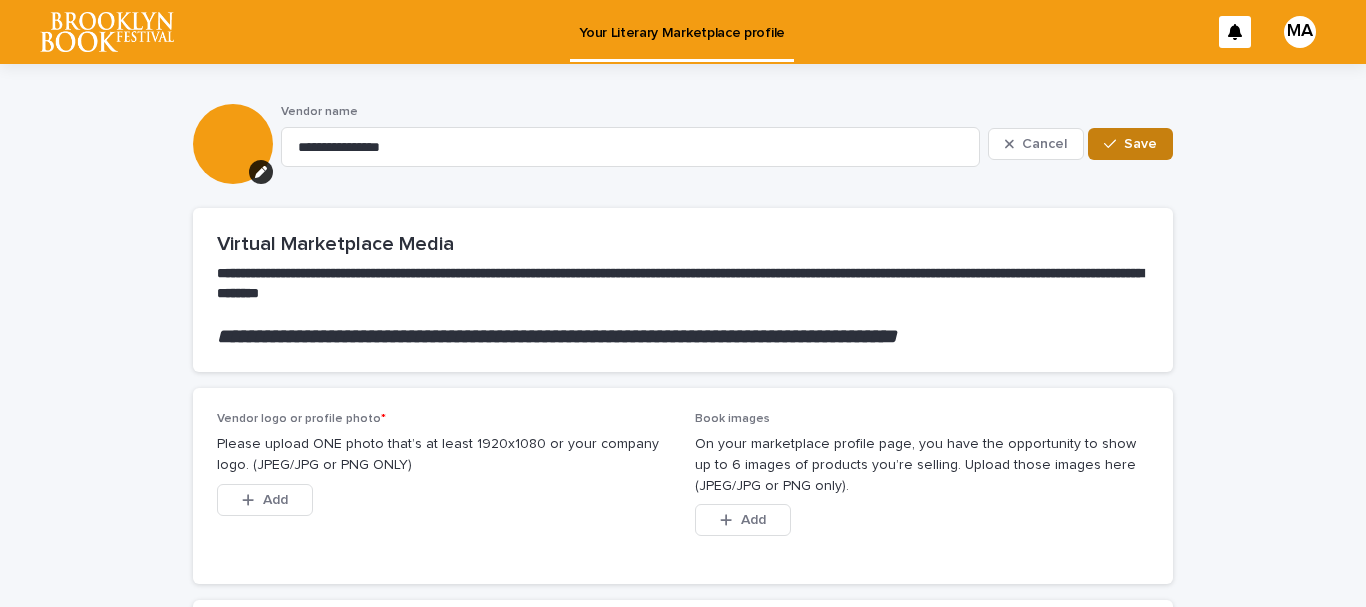 type on "**********" 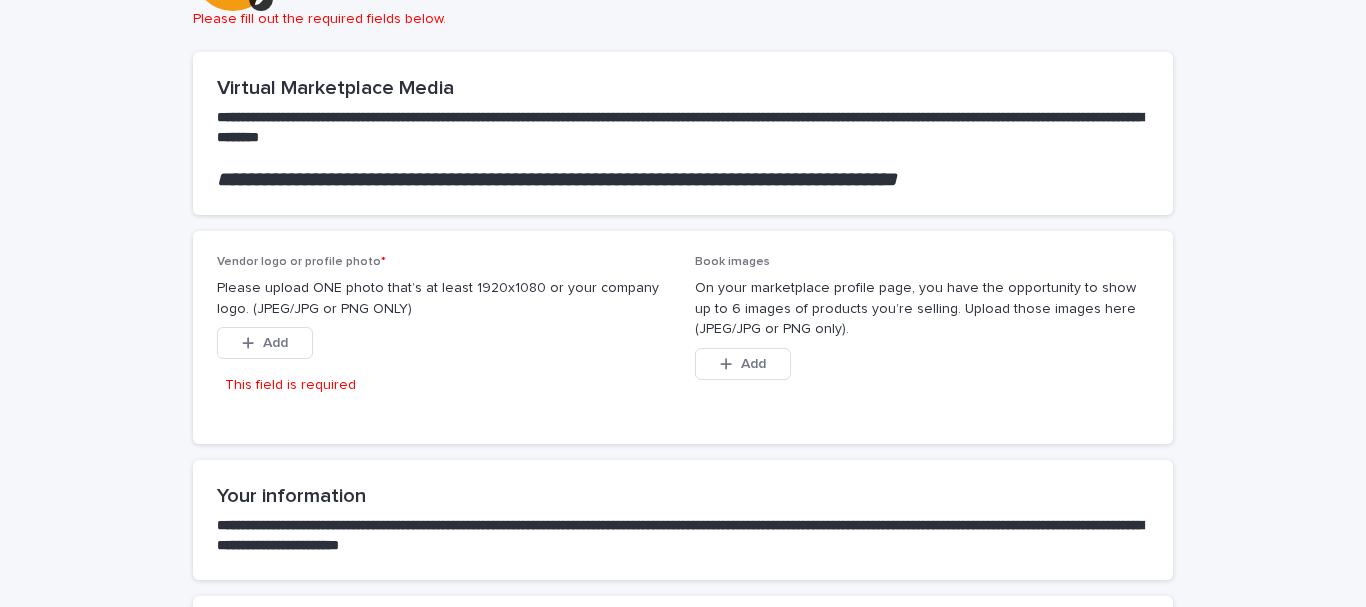 scroll, scrollTop: 212, scrollLeft: 0, axis: vertical 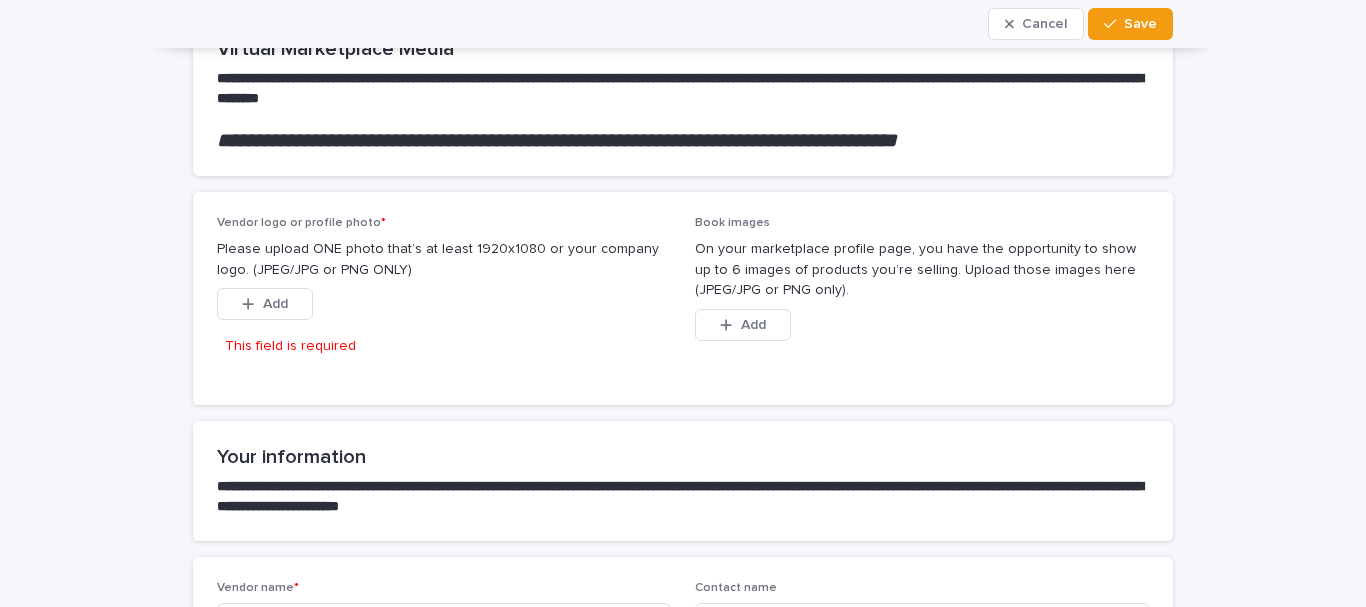 type 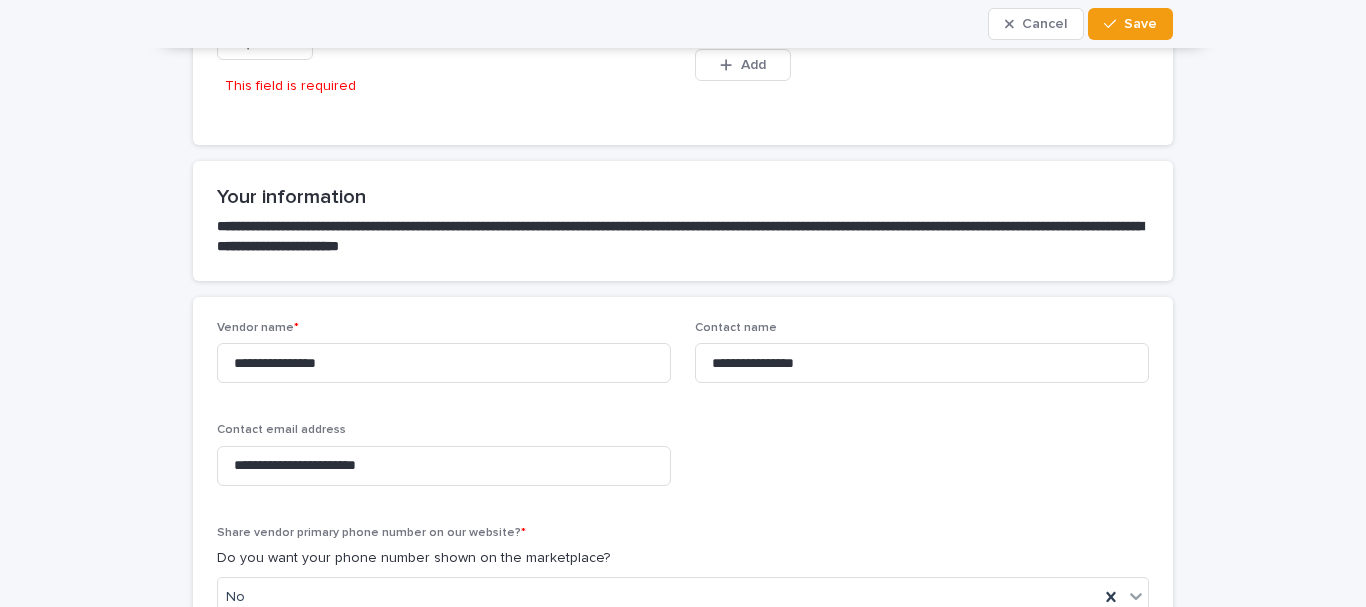 scroll, scrollTop: 0, scrollLeft: 0, axis: both 